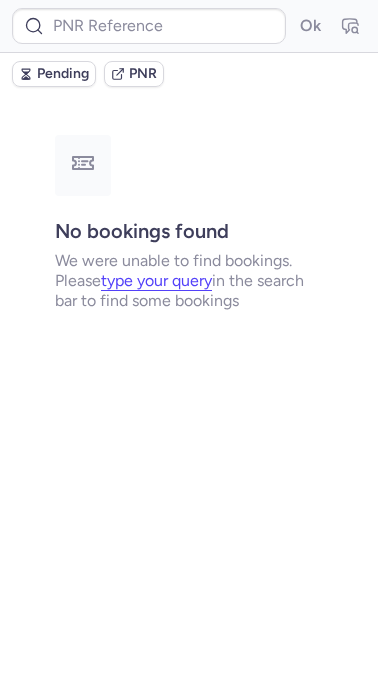 scroll, scrollTop: 0, scrollLeft: 0, axis: both 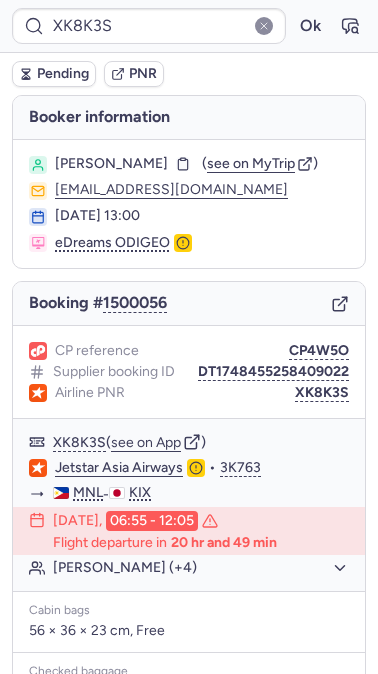 type on "CP2FGS" 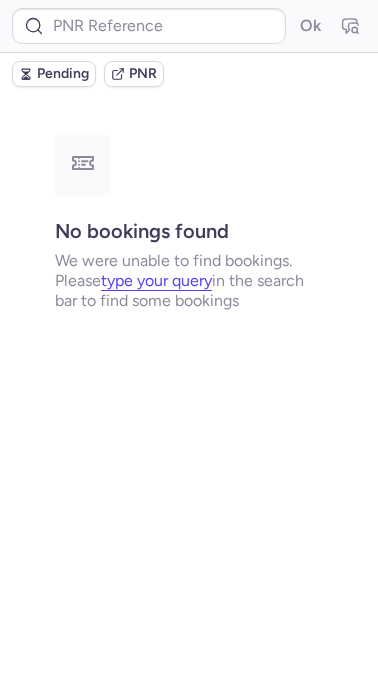 type on "CPBSMP" 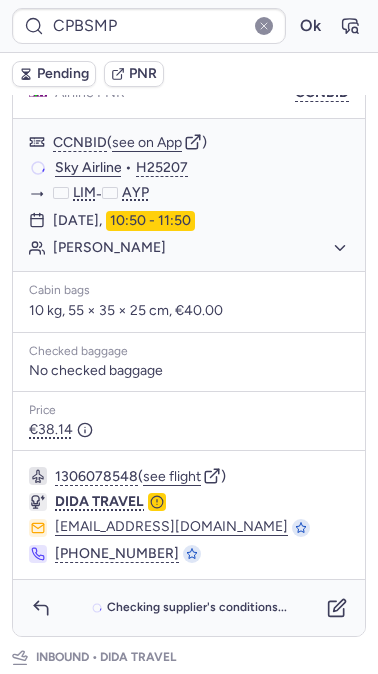 scroll, scrollTop: 448, scrollLeft: 0, axis: vertical 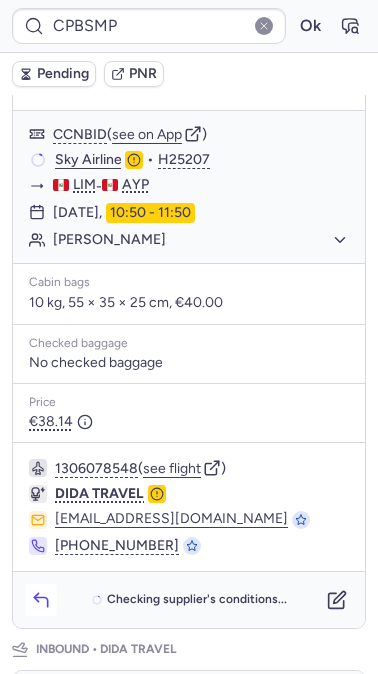 click 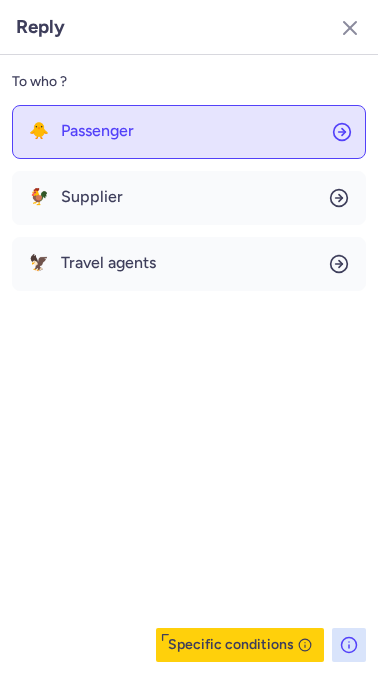 click on "🐥 Passenger" 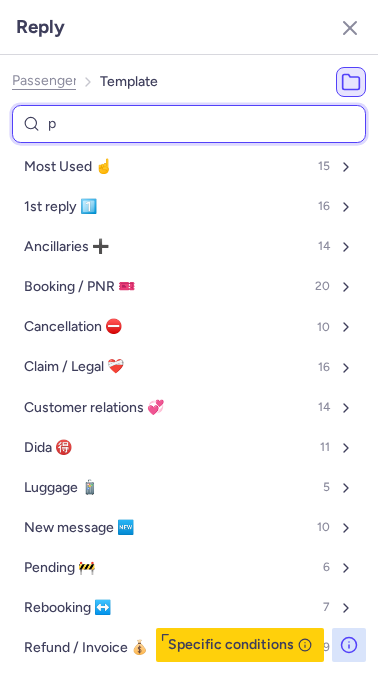 type on "pa" 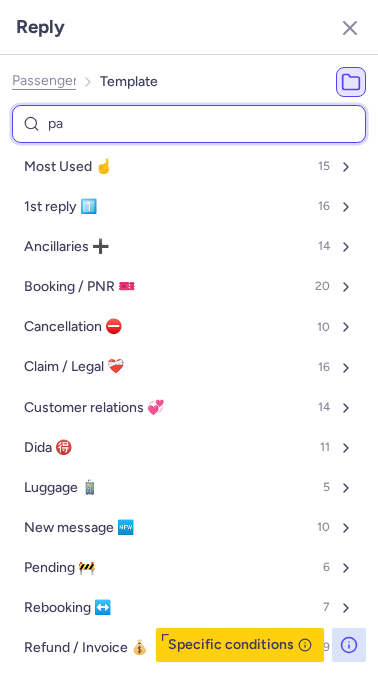 select on "en" 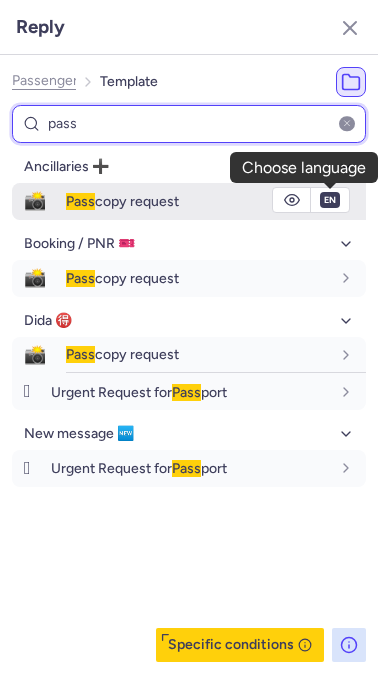 type on "pass" 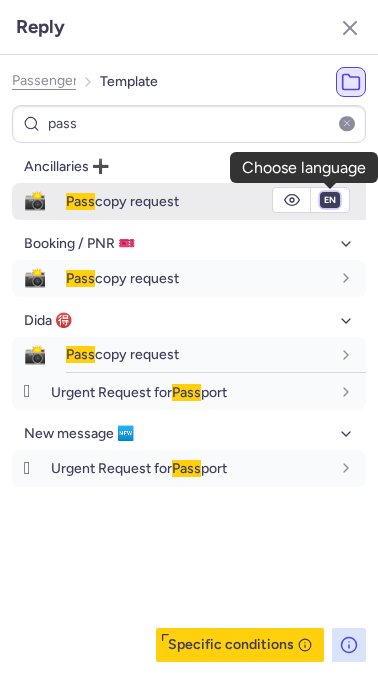 click on "fr en de nl pt es it ru" at bounding box center (330, 200) 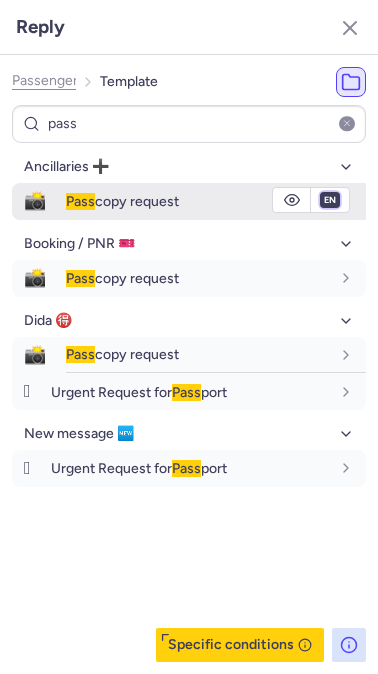 select on "es" 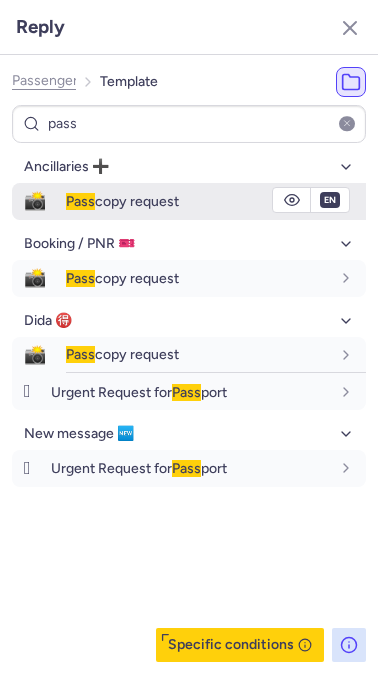 click on "fr en de nl pt es it ru" at bounding box center [330, 200] 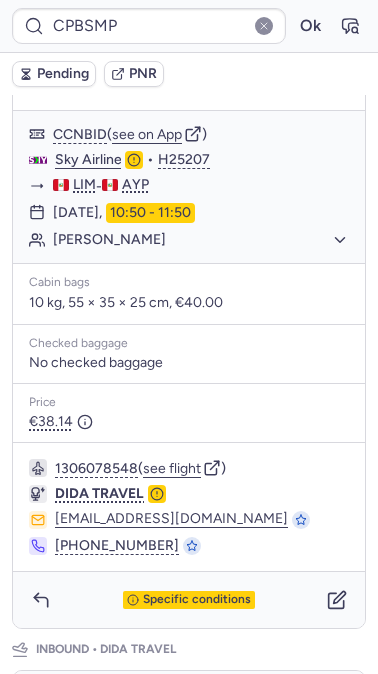 type on "10812518810944" 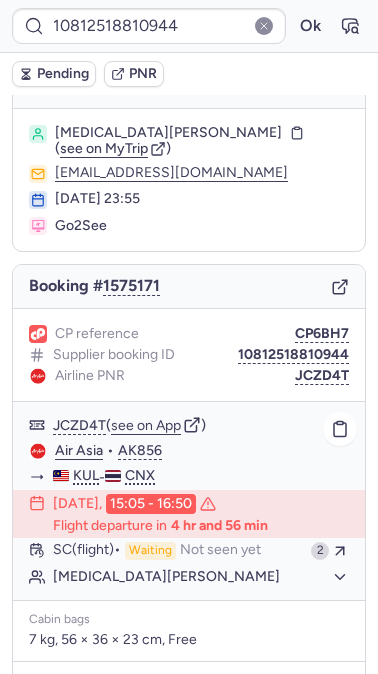 scroll, scrollTop: 0, scrollLeft: 0, axis: both 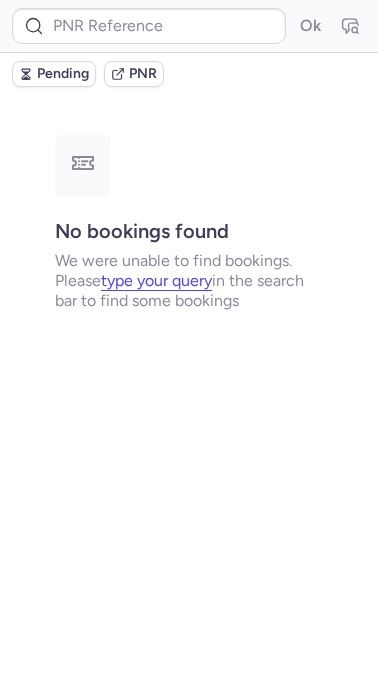 type on "CPBM2N" 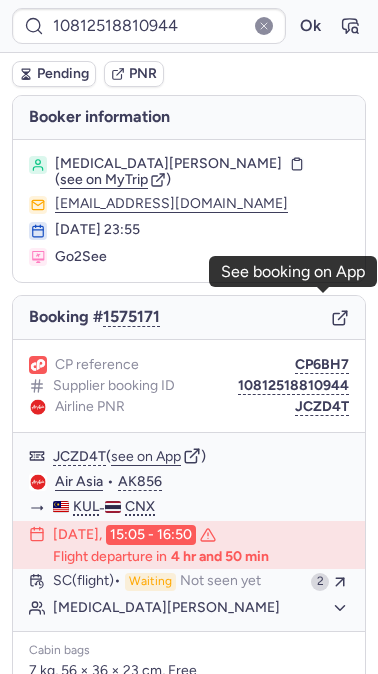 click 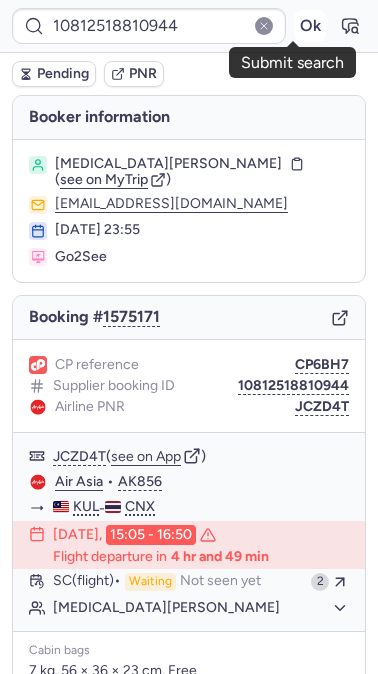 click on "Ok" at bounding box center [310, 26] 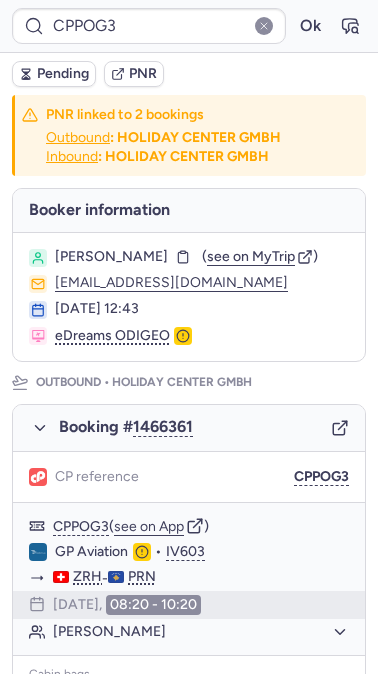 type on "10812519010744" 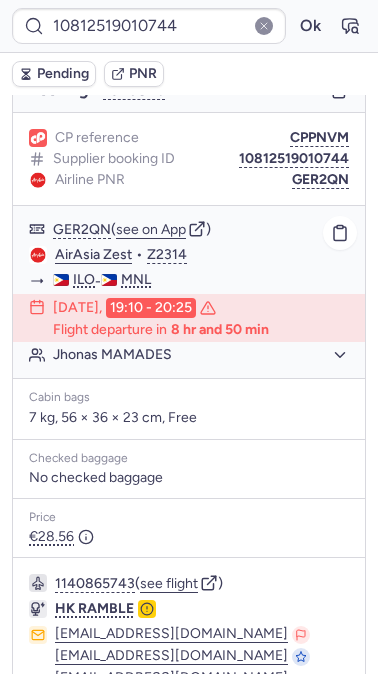 scroll, scrollTop: 0, scrollLeft: 0, axis: both 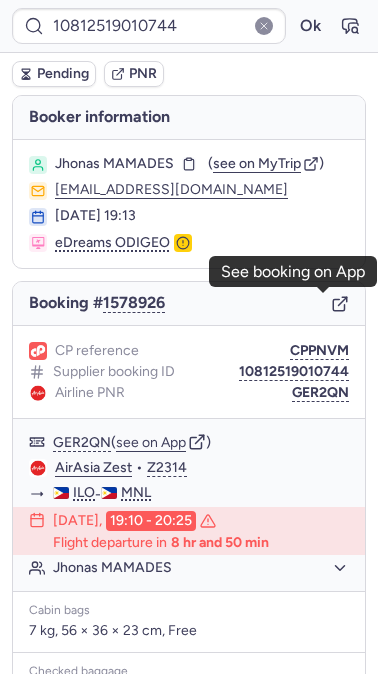 click 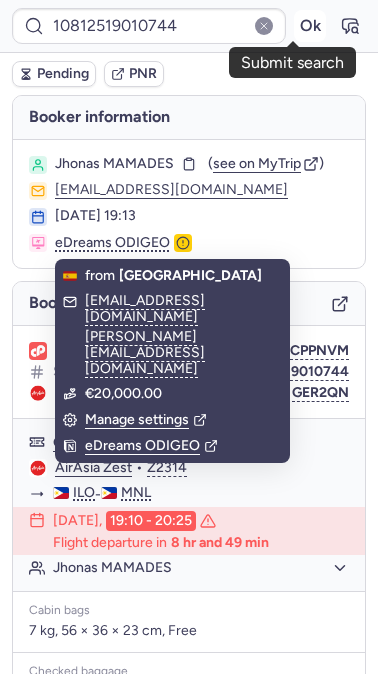click on "Ok" at bounding box center (310, 26) 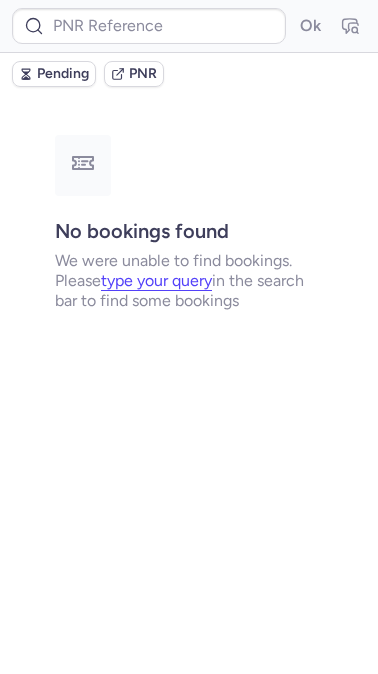 type on "10812518810954" 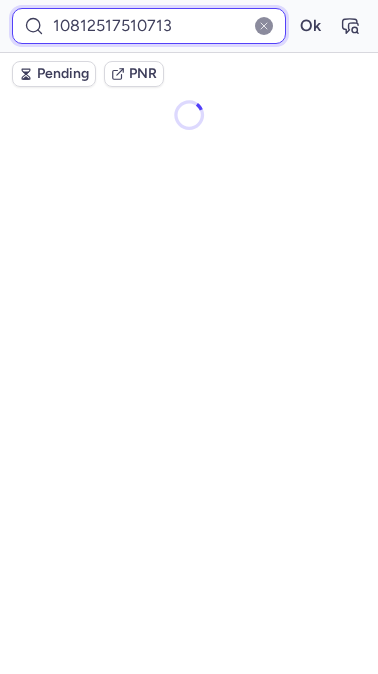 paste on "10812517510713" 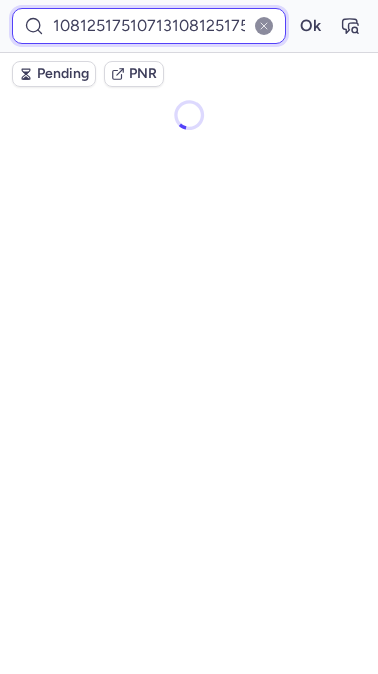 click on "1081251751071310812517510713" at bounding box center [149, 26] 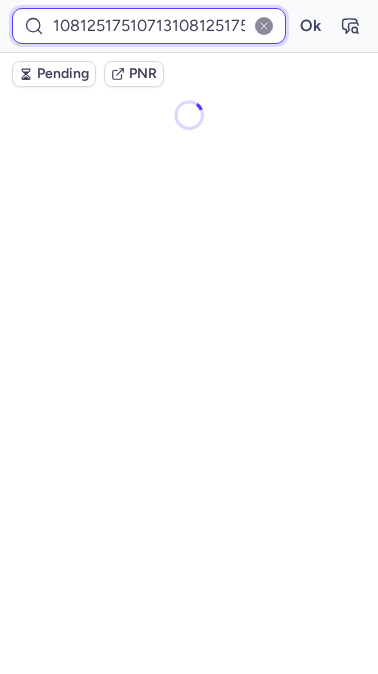 scroll, scrollTop: 0, scrollLeft: 40, axis: horizontal 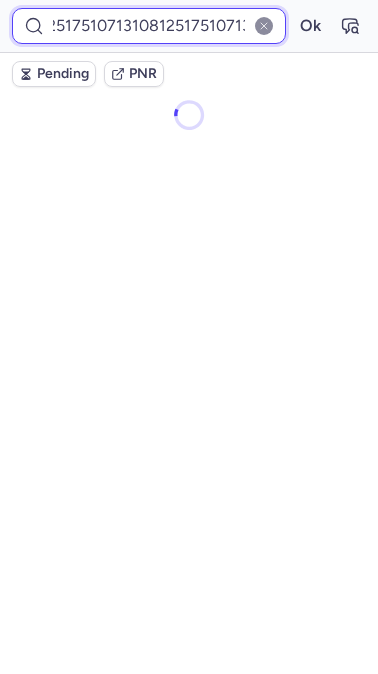 click on "Ok" at bounding box center [310, 26] 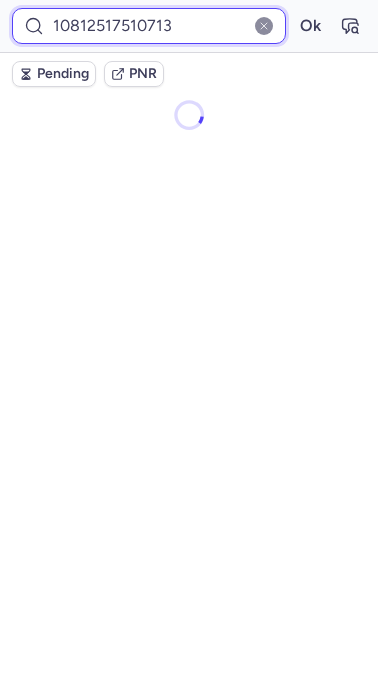 scroll, scrollTop: 0, scrollLeft: 0, axis: both 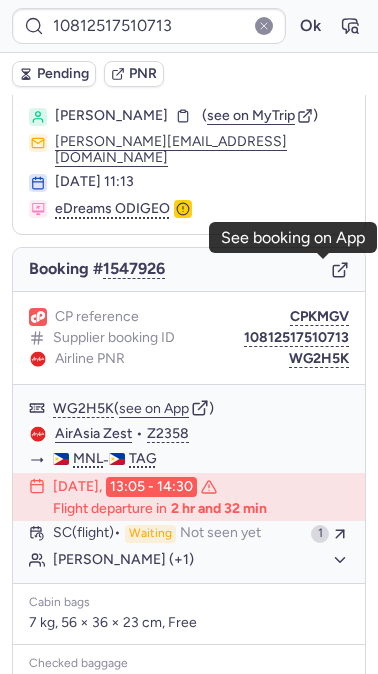 click 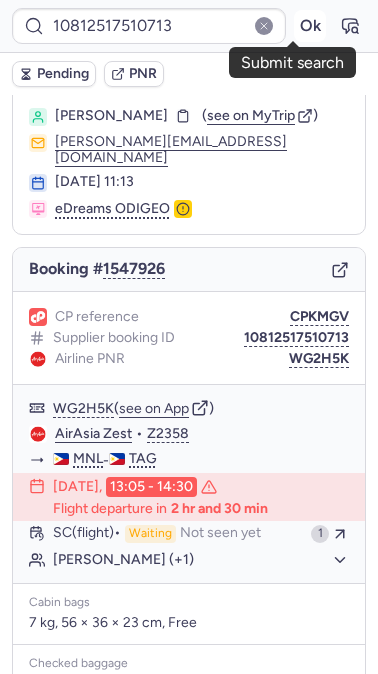 click on "Ok" at bounding box center (310, 26) 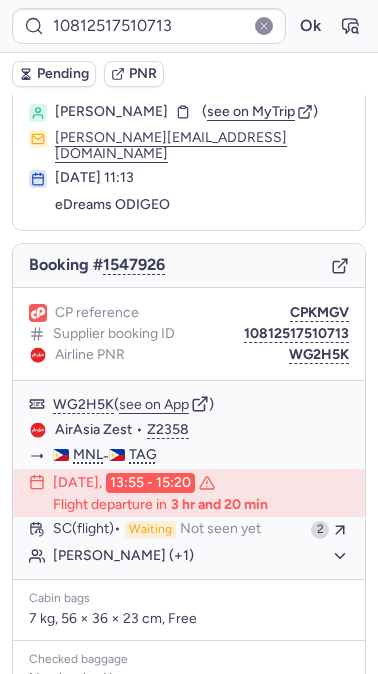 scroll, scrollTop: 48, scrollLeft: 0, axis: vertical 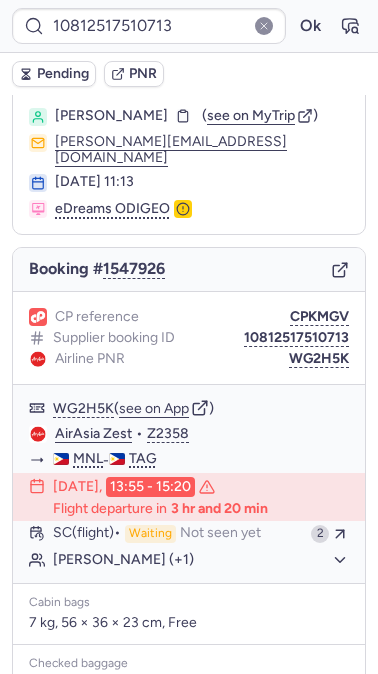 type on "10812518810954" 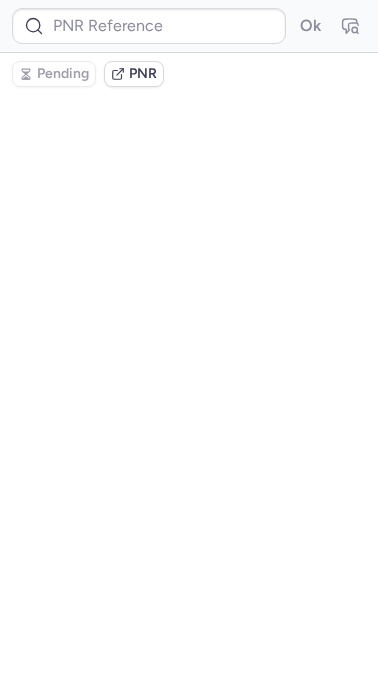 scroll, scrollTop: 0, scrollLeft: 0, axis: both 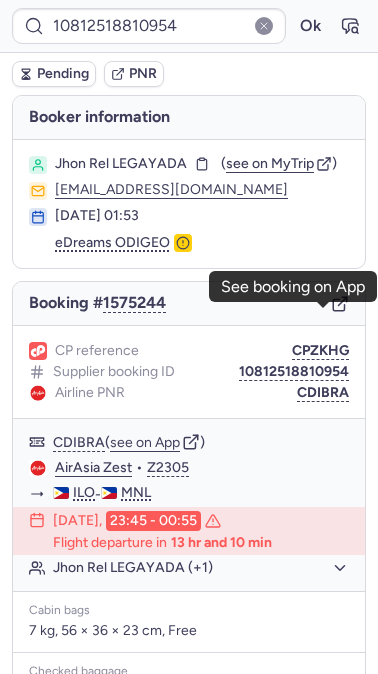 click 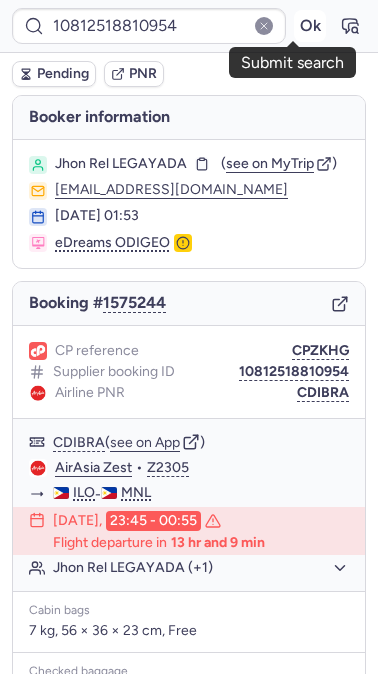 click on "Ok" at bounding box center [310, 26] 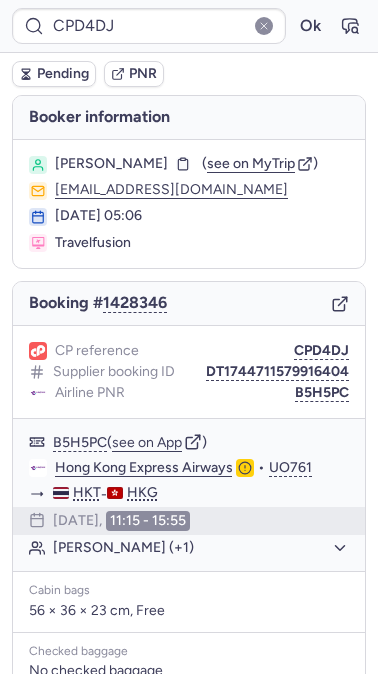 type on "CPBM2N" 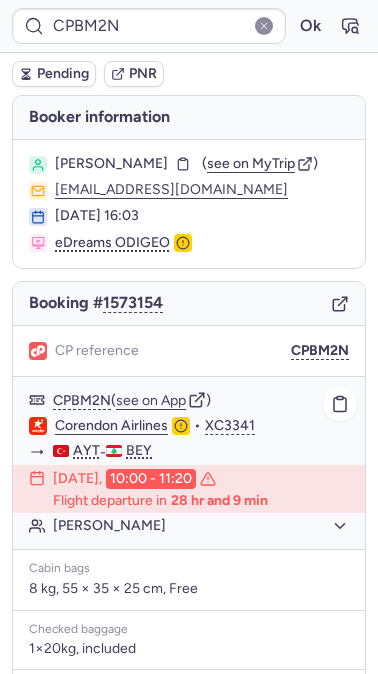 scroll, scrollTop: 315, scrollLeft: 0, axis: vertical 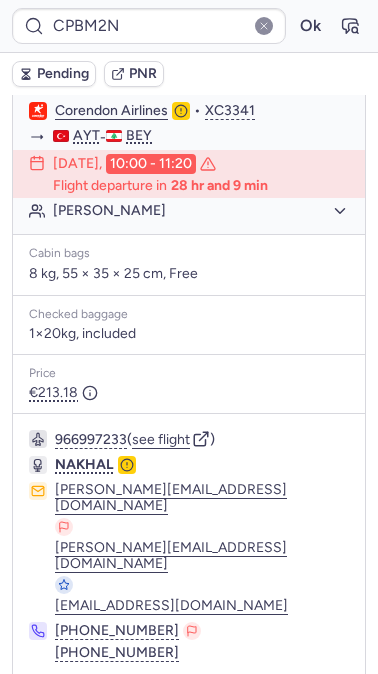 click 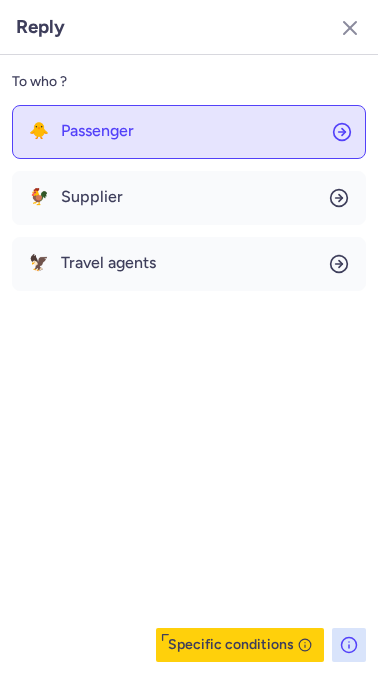 click on "🐥 Passenger" 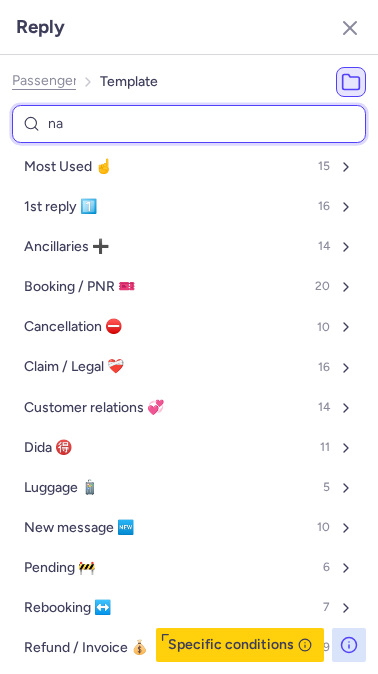 type on "nam" 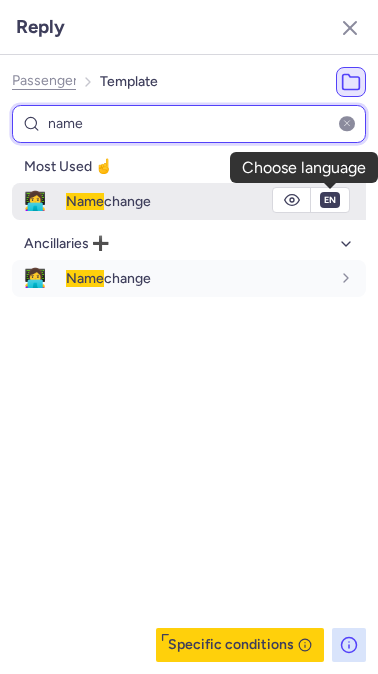 type on "name" 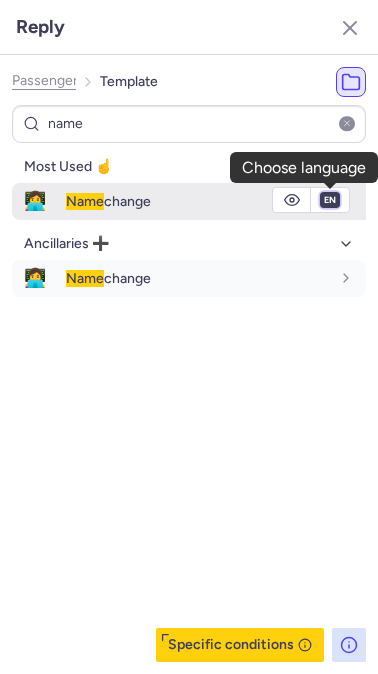 click on "fr en de nl pt es it ru" at bounding box center [330, 200] 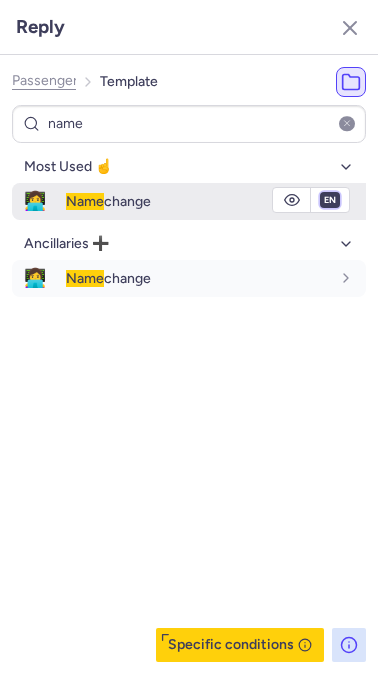 select on "de" 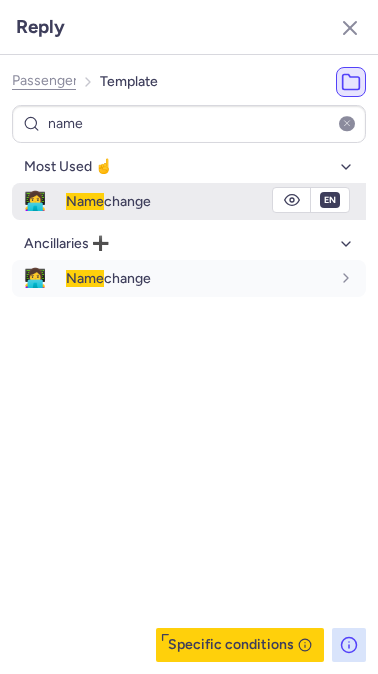 click on "fr en de nl pt es it ru" at bounding box center (330, 200) 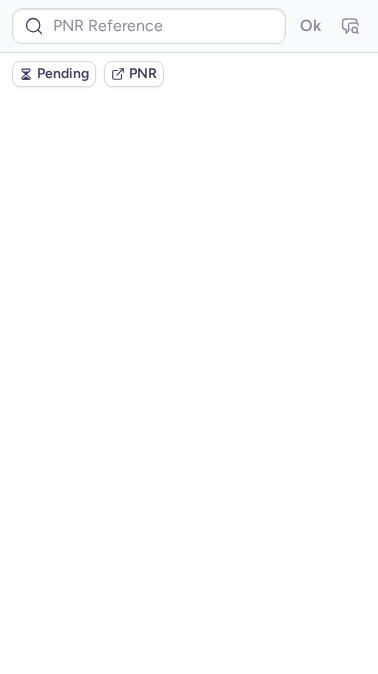 scroll, scrollTop: 0, scrollLeft: 0, axis: both 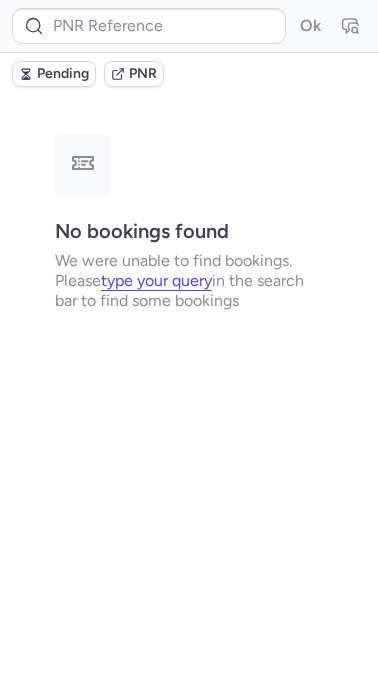 type on "CPD4DJ" 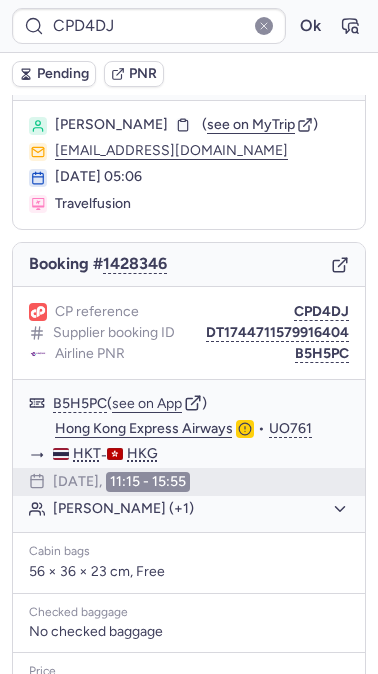 scroll, scrollTop: 44, scrollLeft: 0, axis: vertical 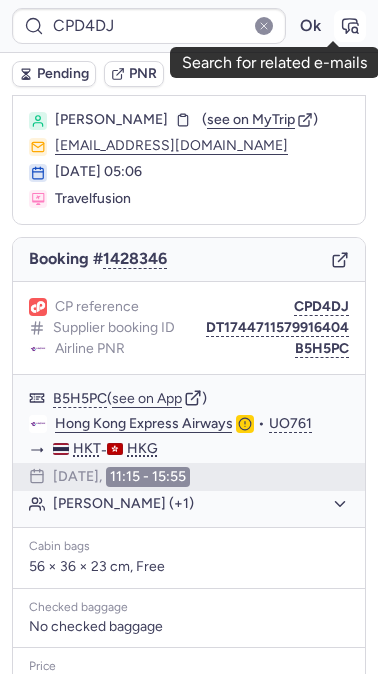 click 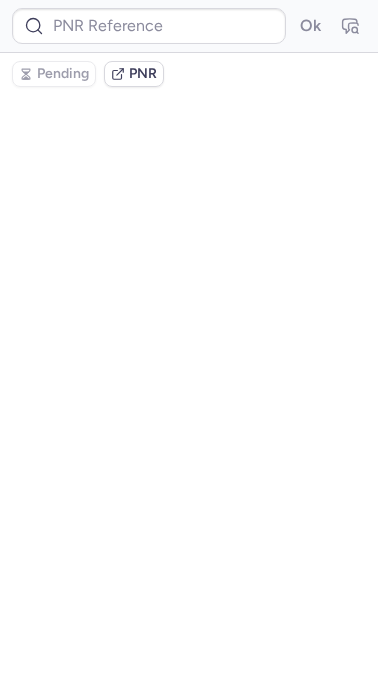 type on "CPD4DJ" 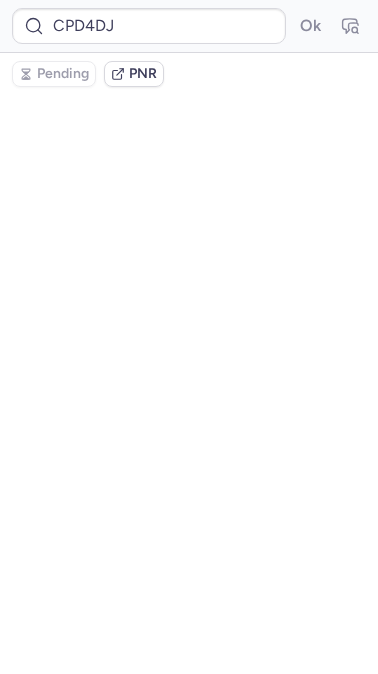 scroll, scrollTop: 0, scrollLeft: 0, axis: both 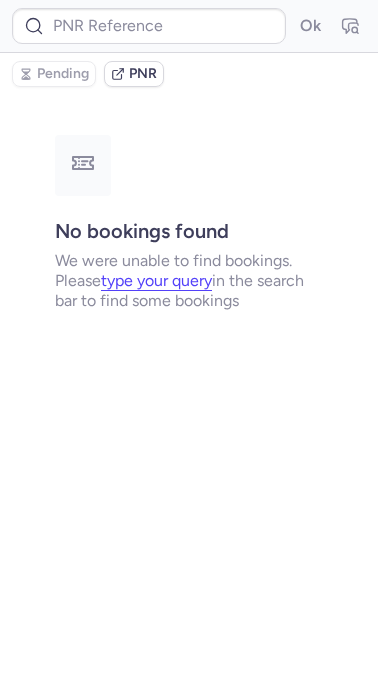 type on "CPD4DJ" 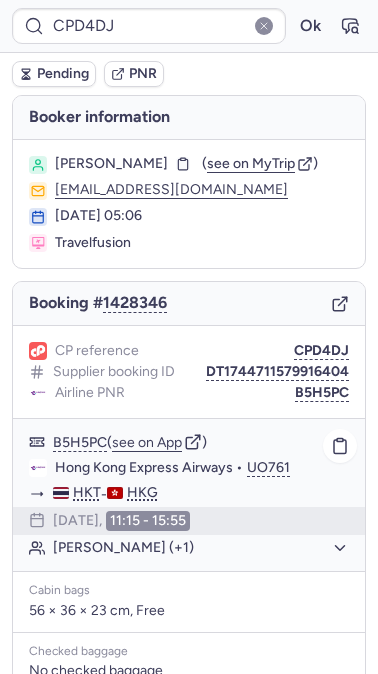 scroll, scrollTop: 272, scrollLeft: 0, axis: vertical 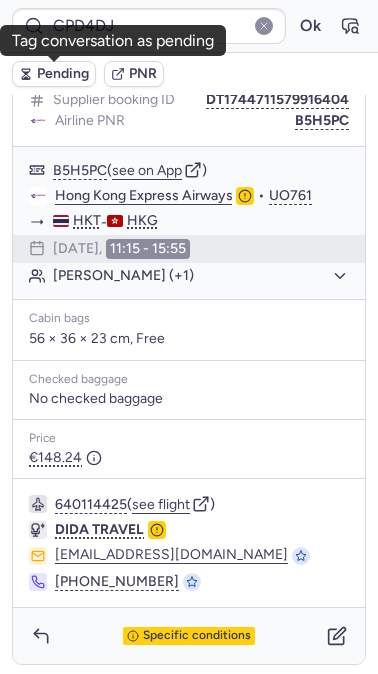 click on "Pending" at bounding box center [63, 74] 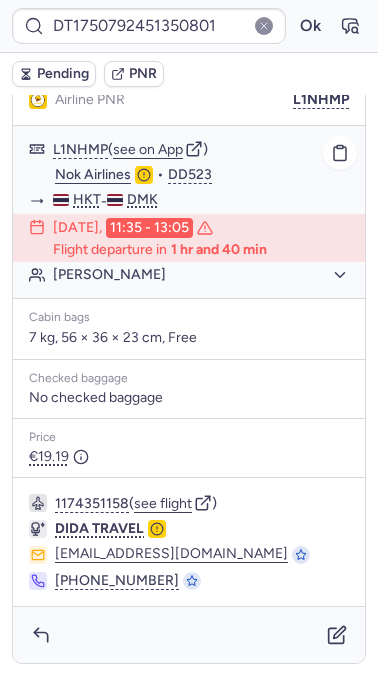 scroll, scrollTop: 0, scrollLeft: 0, axis: both 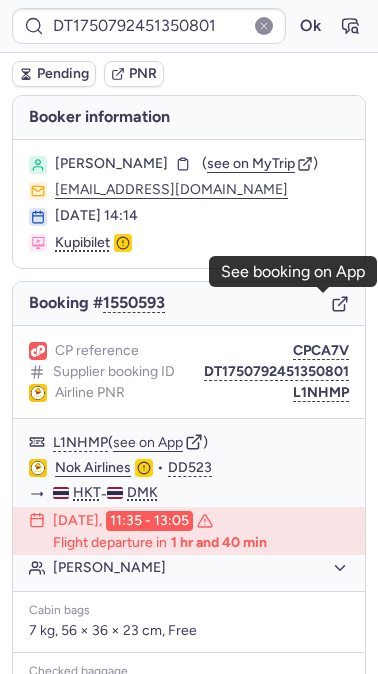 click 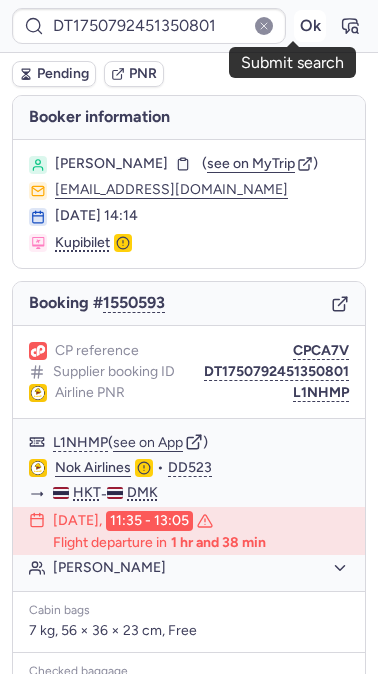 click on "Ok" at bounding box center [310, 26] 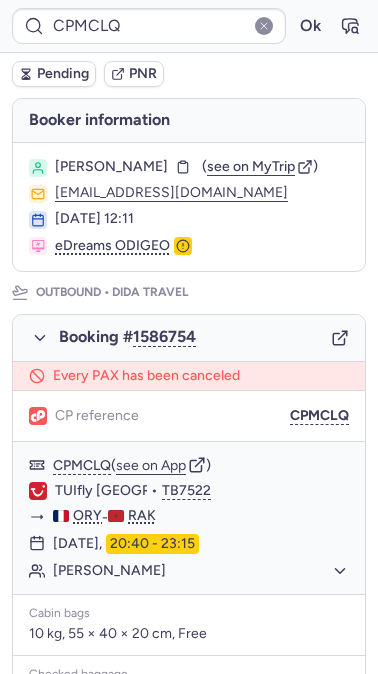 scroll, scrollTop: 0, scrollLeft: 0, axis: both 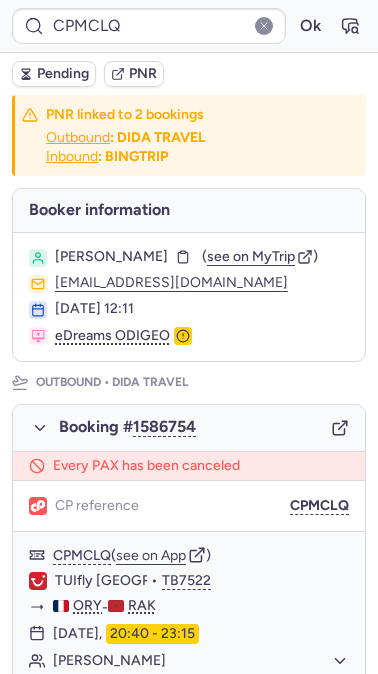 type on "CP5EVK" 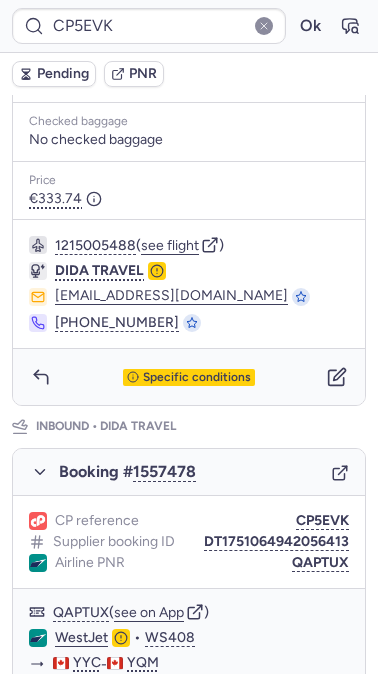 scroll, scrollTop: 656, scrollLeft: 0, axis: vertical 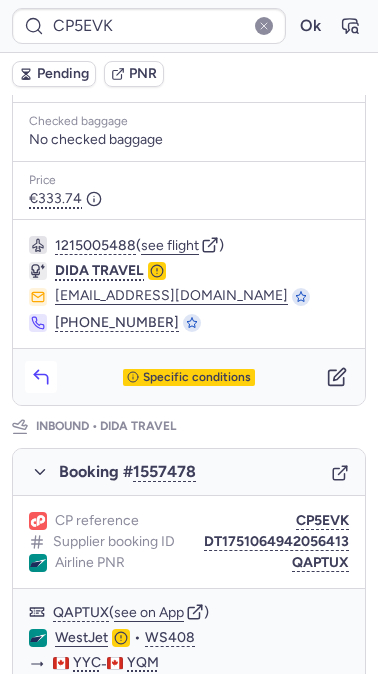 click 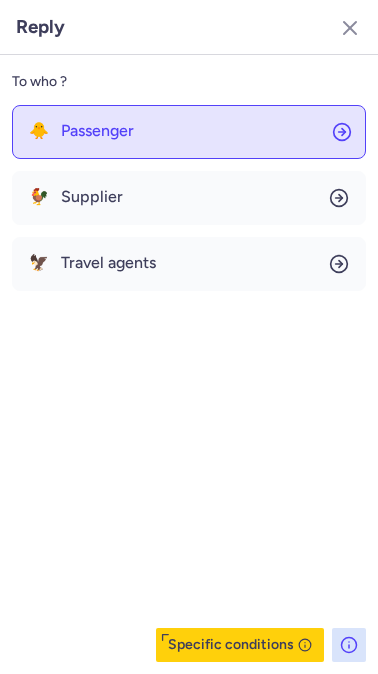 click on "Passenger" at bounding box center [97, 131] 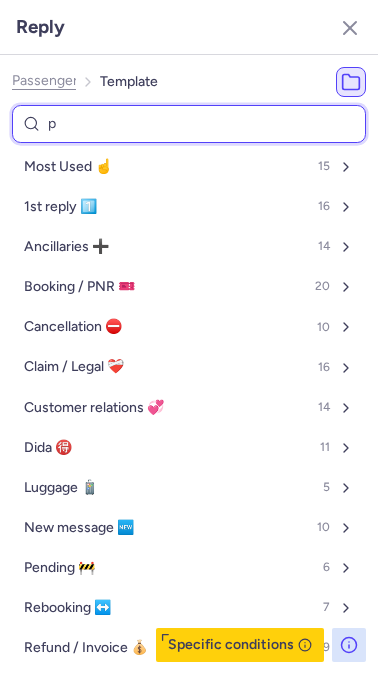 type on "pn" 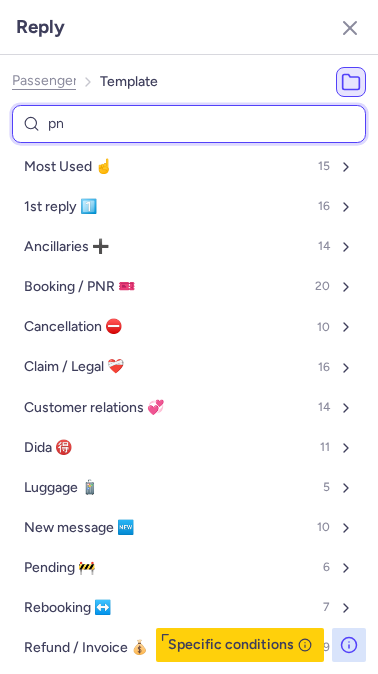 select on "en" 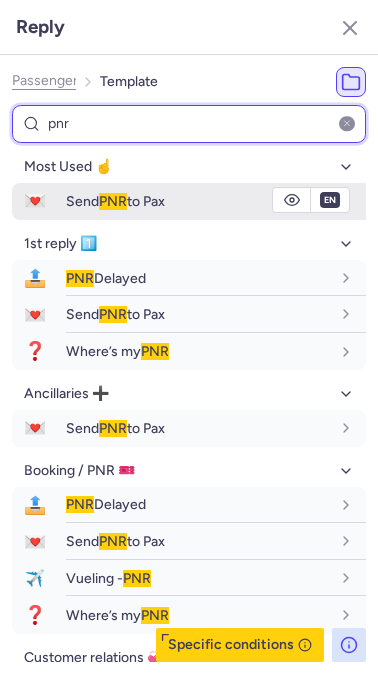 type on "pnr" 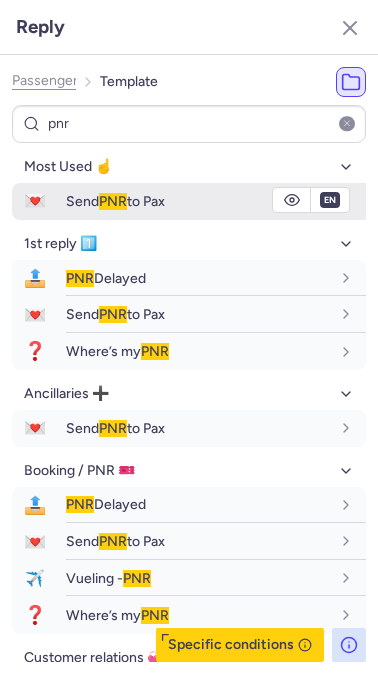 click on "Send  PNR  to Pax" at bounding box center (115, 201) 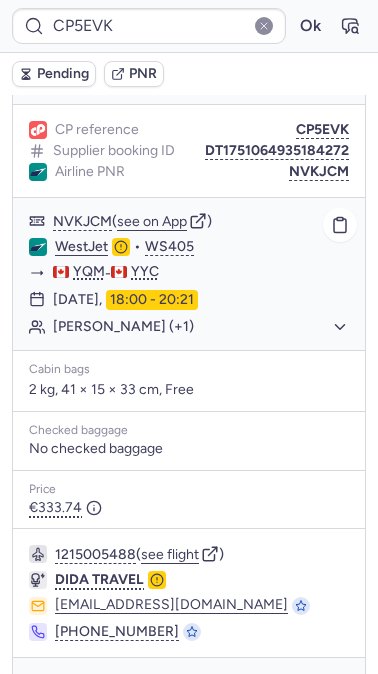 scroll, scrollTop: 345, scrollLeft: 0, axis: vertical 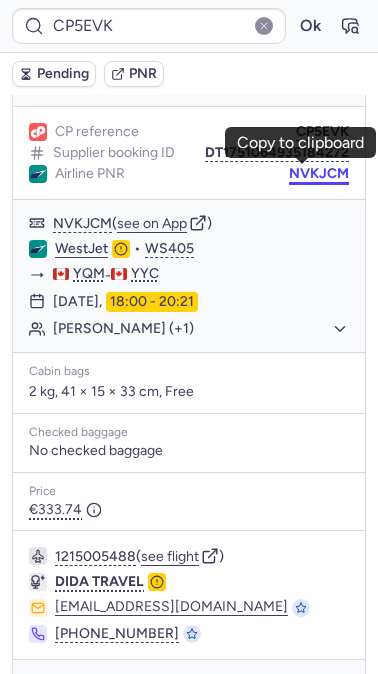 click on "NVKJCM" at bounding box center [319, 174] 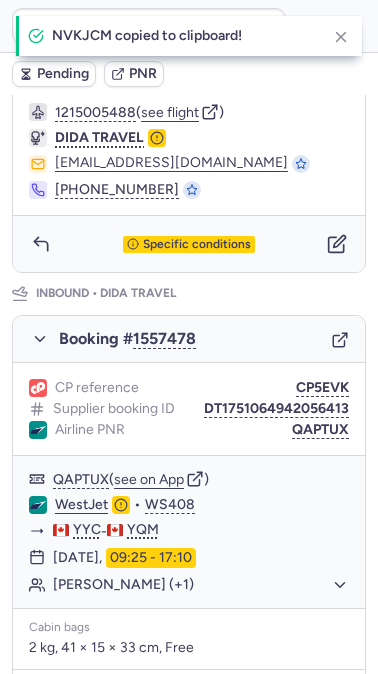 scroll, scrollTop: 790, scrollLeft: 0, axis: vertical 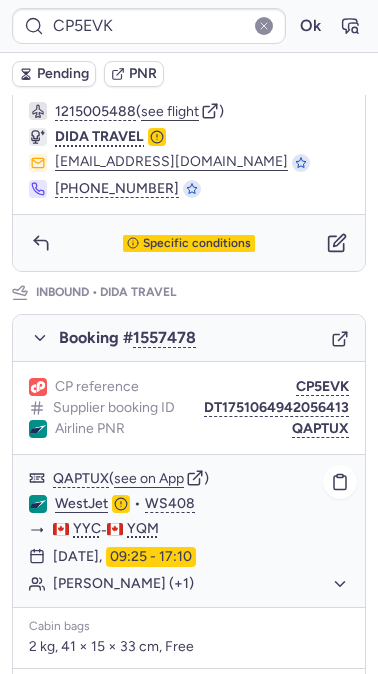 type on "10812515810316" 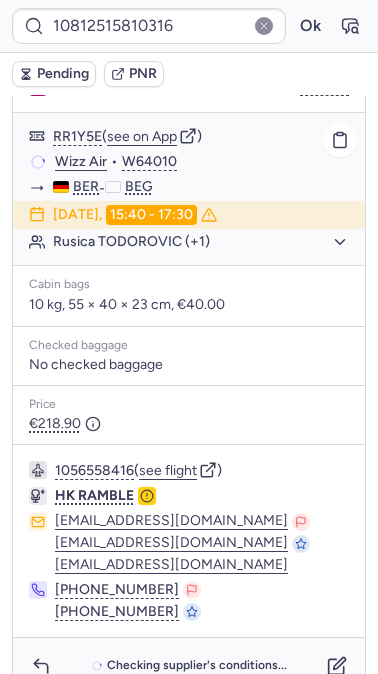 scroll, scrollTop: 351, scrollLeft: 0, axis: vertical 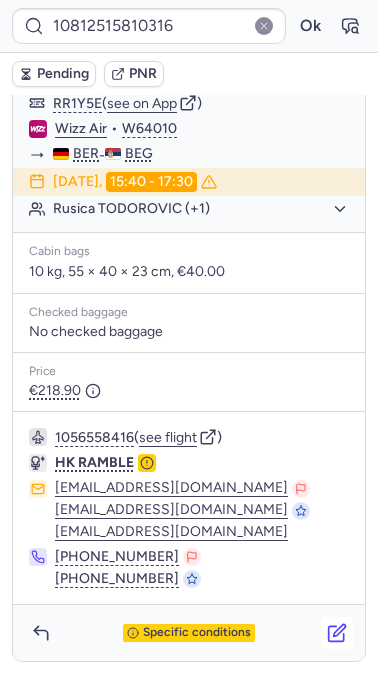 click 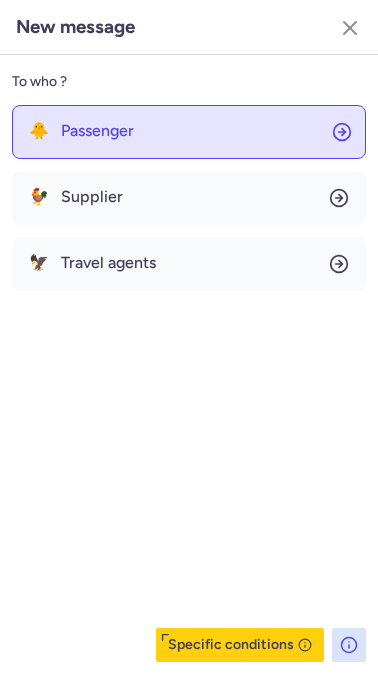 click on "🐥 Passenger" 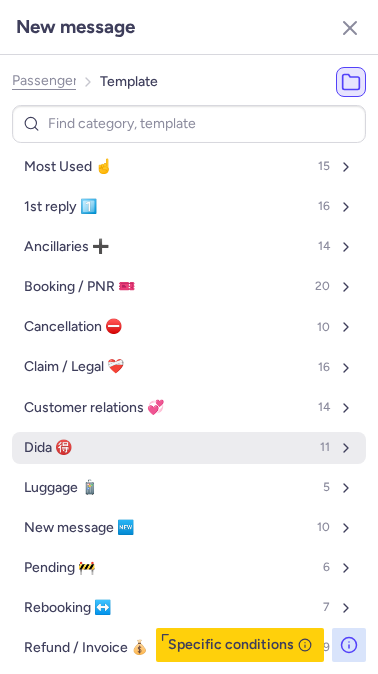 click on "Dida 🉐 11" at bounding box center [189, 448] 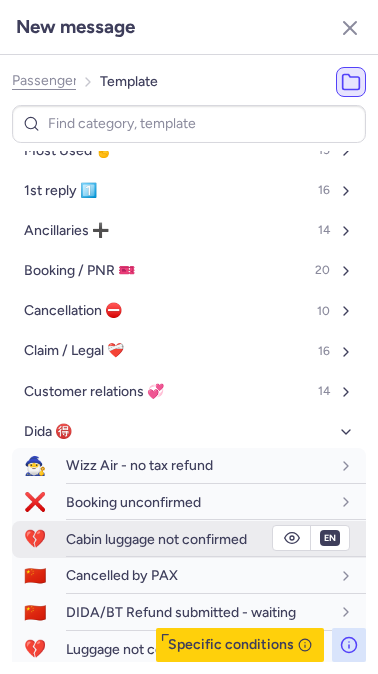 scroll, scrollTop: 16, scrollLeft: 0, axis: vertical 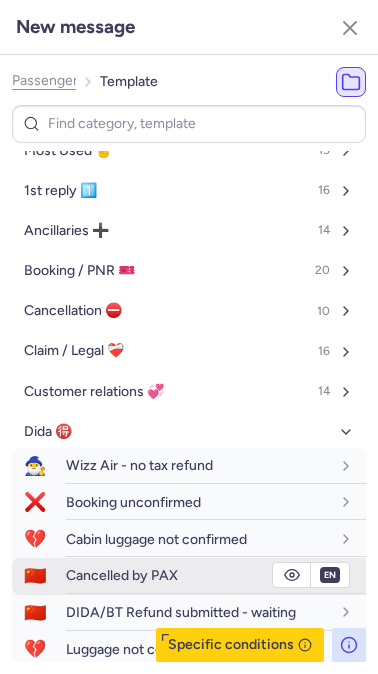 click on "Cancelled by PAX" at bounding box center [122, 575] 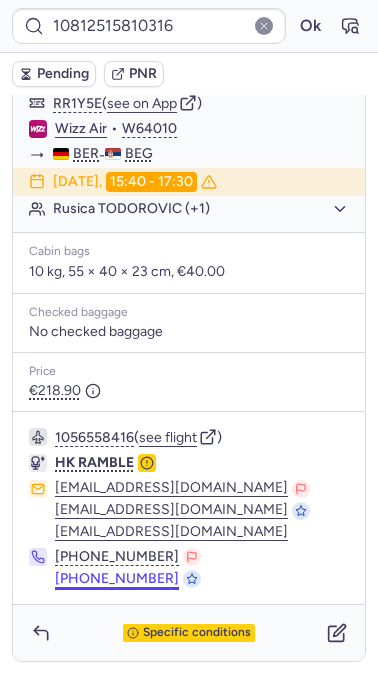 type on "DT1752288872309131" 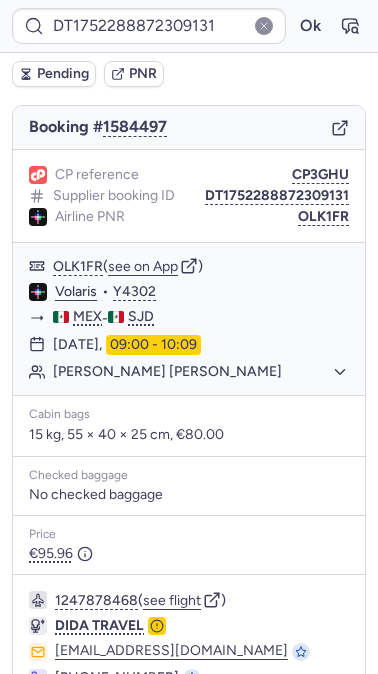 scroll, scrollTop: 188, scrollLeft: 0, axis: vertical 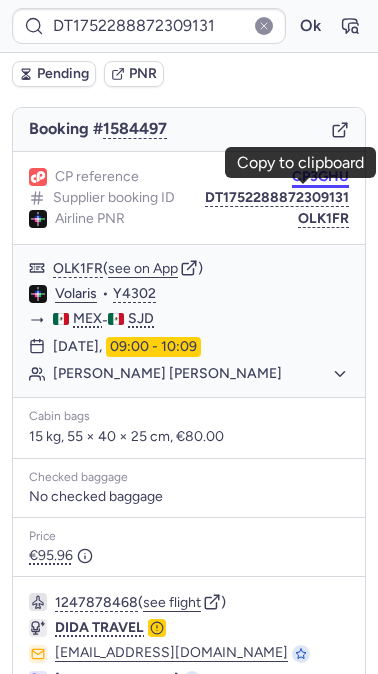 click on "CP3GHU" at bounding box center [320, 177] 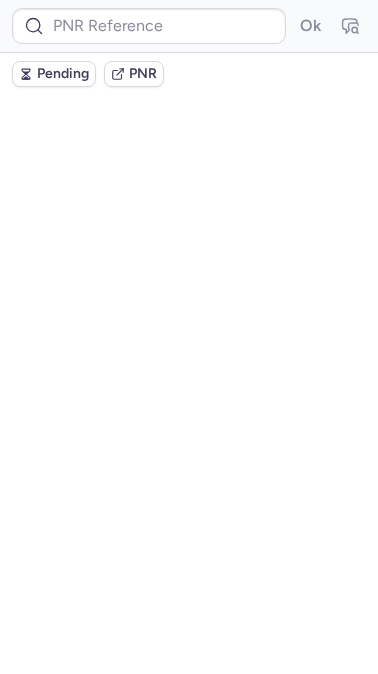 scroll, scrollTop: 0, scrollLeft: 0, axis: both 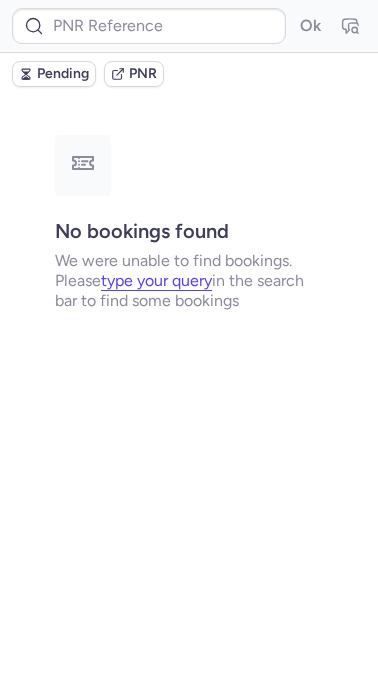 type on "DT1748445912974125" 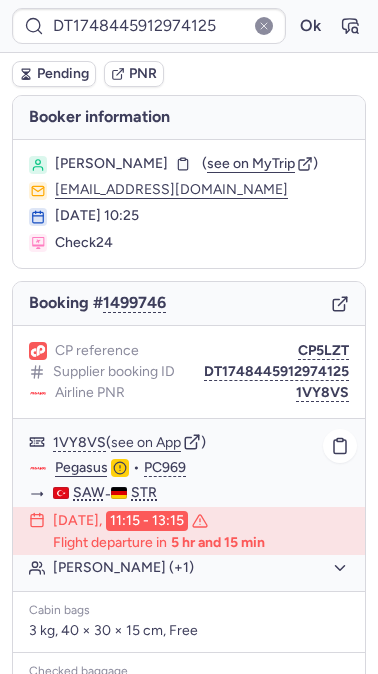 scroll, scrollTop: 307, scrollLeft: 0, axis: vertical 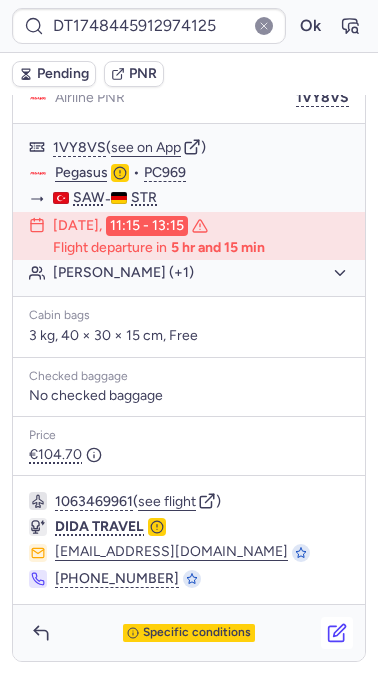 click 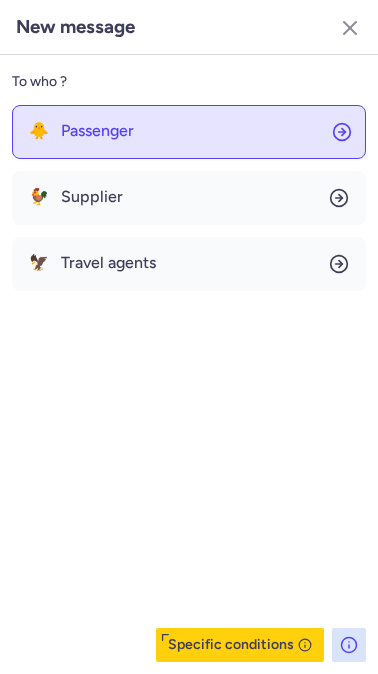 click on "🐥 Passenger" 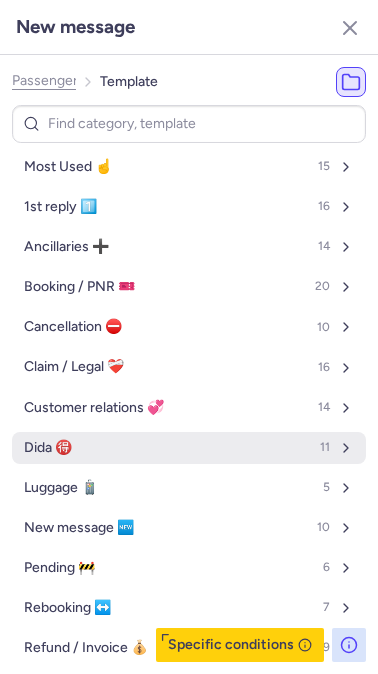 click on "Dida 🉐 11" at bounding box center (189, 448) 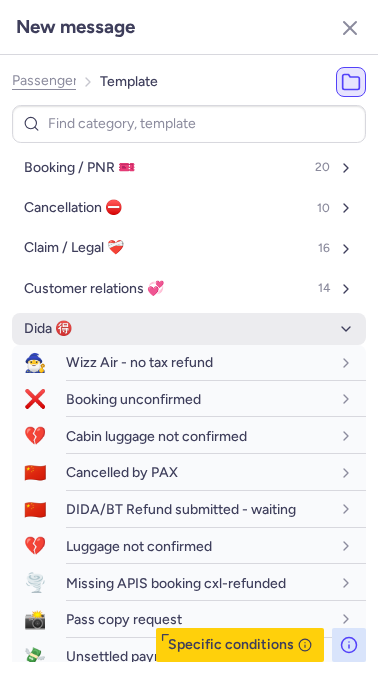 scroll, scrollTop: 120, scrollLeft: 0, axis: vertical 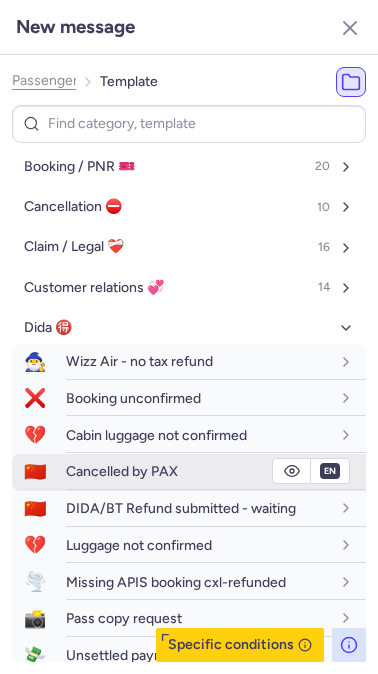 click on "Cancelled by PAX" at bounding box center (122, 471) 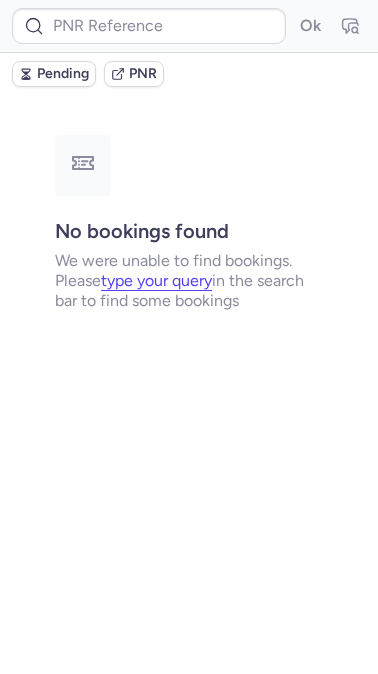 scroll, scrollTop: 0, scrollLeft: 0, axis: both 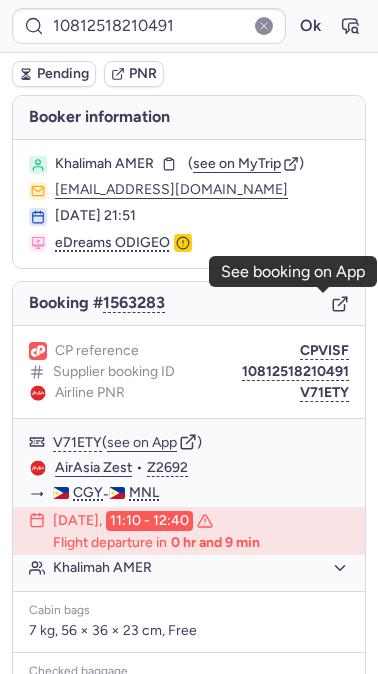 click 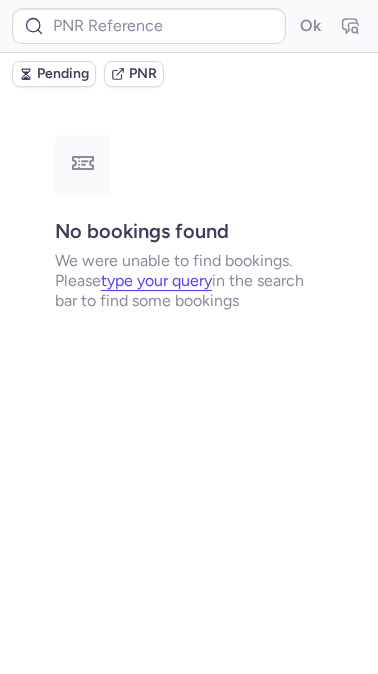 type on "XK8K3S" 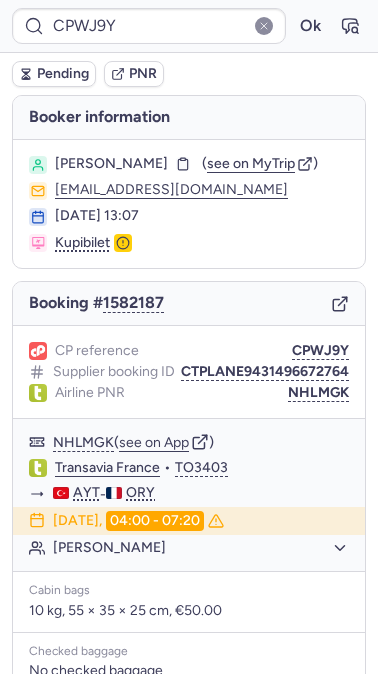 type on "CP3NDN" 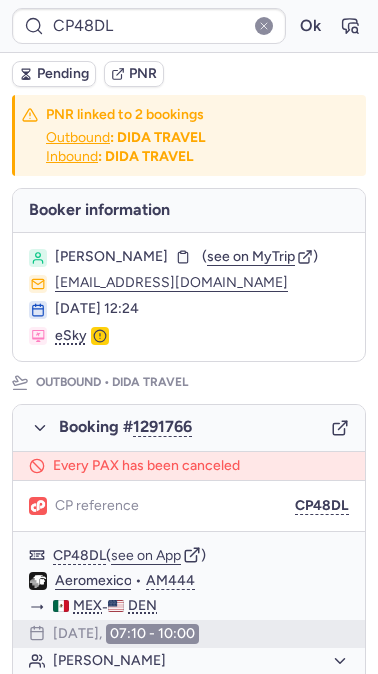 type on "XK8K3S" 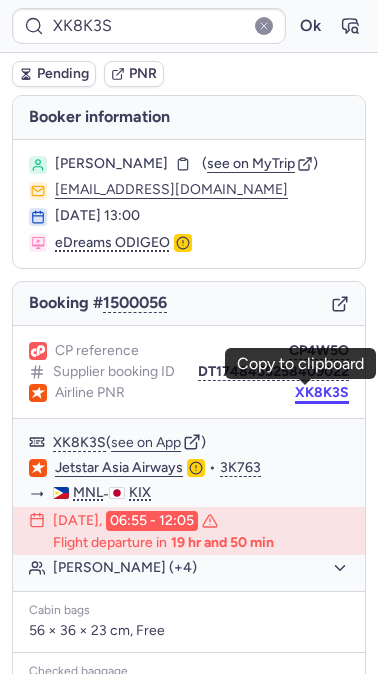 click on "XK8K3S" at bounding box center [322, 393] 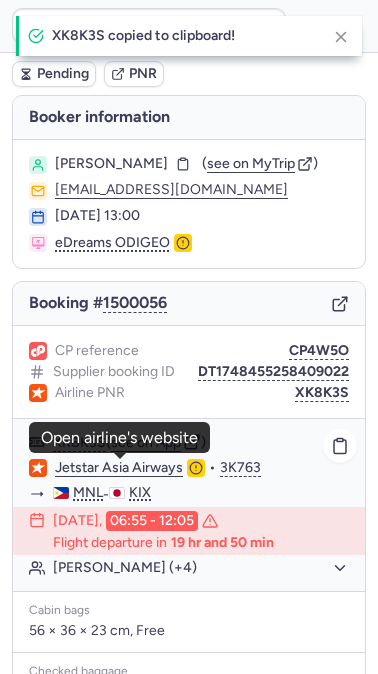 click on "Jetstar Asia Airways" 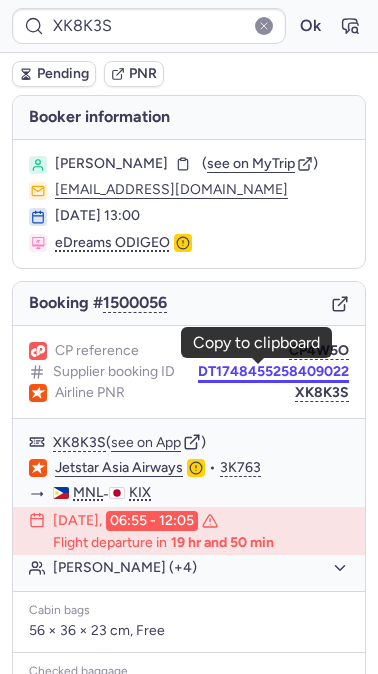 click on "DT1748455258409022" at bounding box center (273, 372) 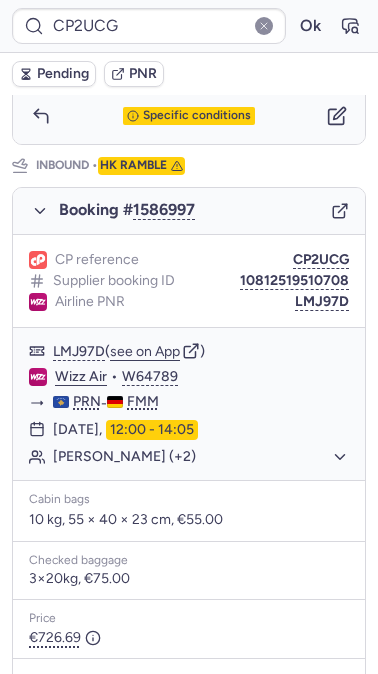 scroll, scrollTop: 945, scrollLeft: 0, axis: vertical 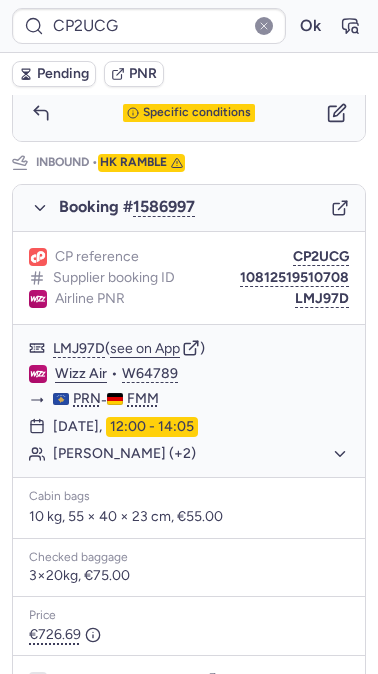 type on "CP48DL" 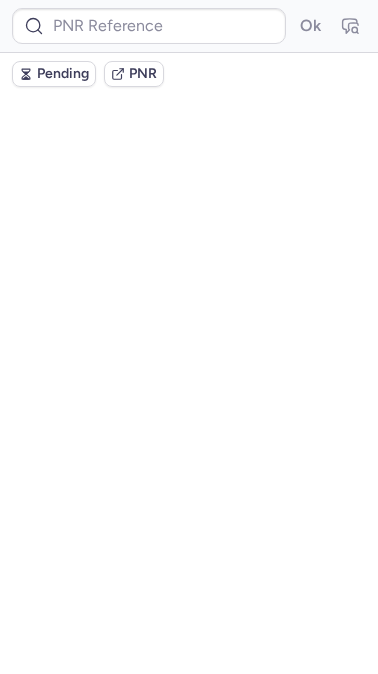 scroll, scrollTop: 0, scrollLeft: 0, axis: both 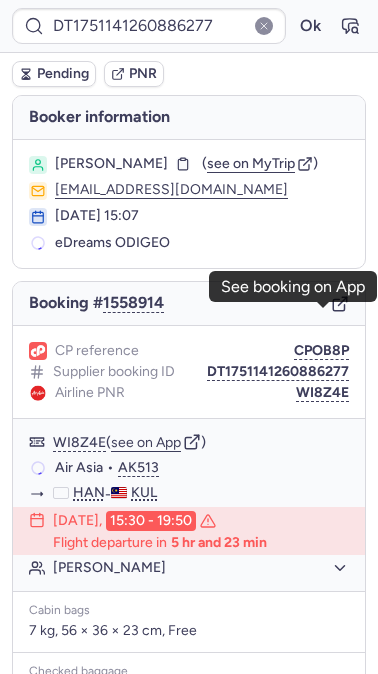 click 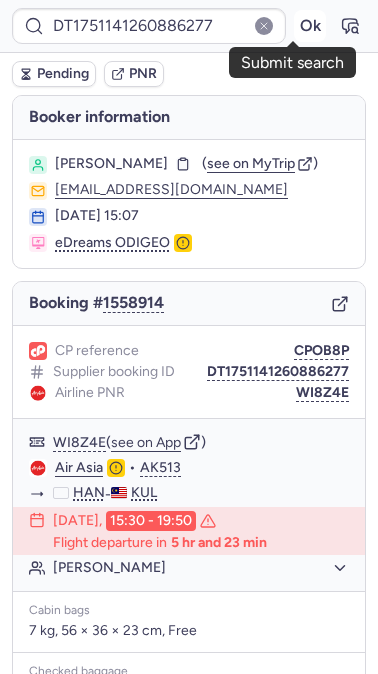 click on "Ok" at bounding box center (310, 26) 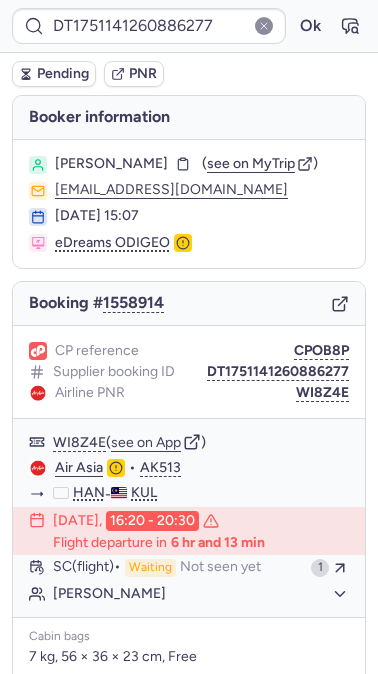 type on "CP2UCG" 